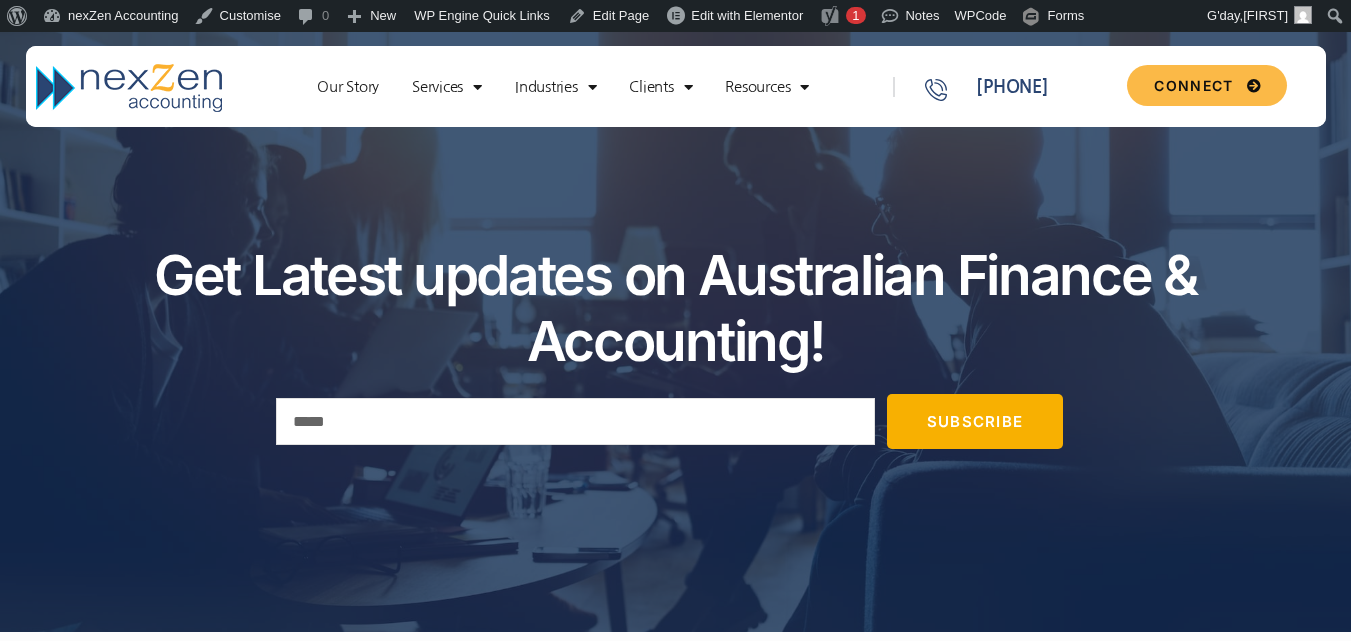 scroll, scrollTop: 0, scrollLeft: 0, axis: both 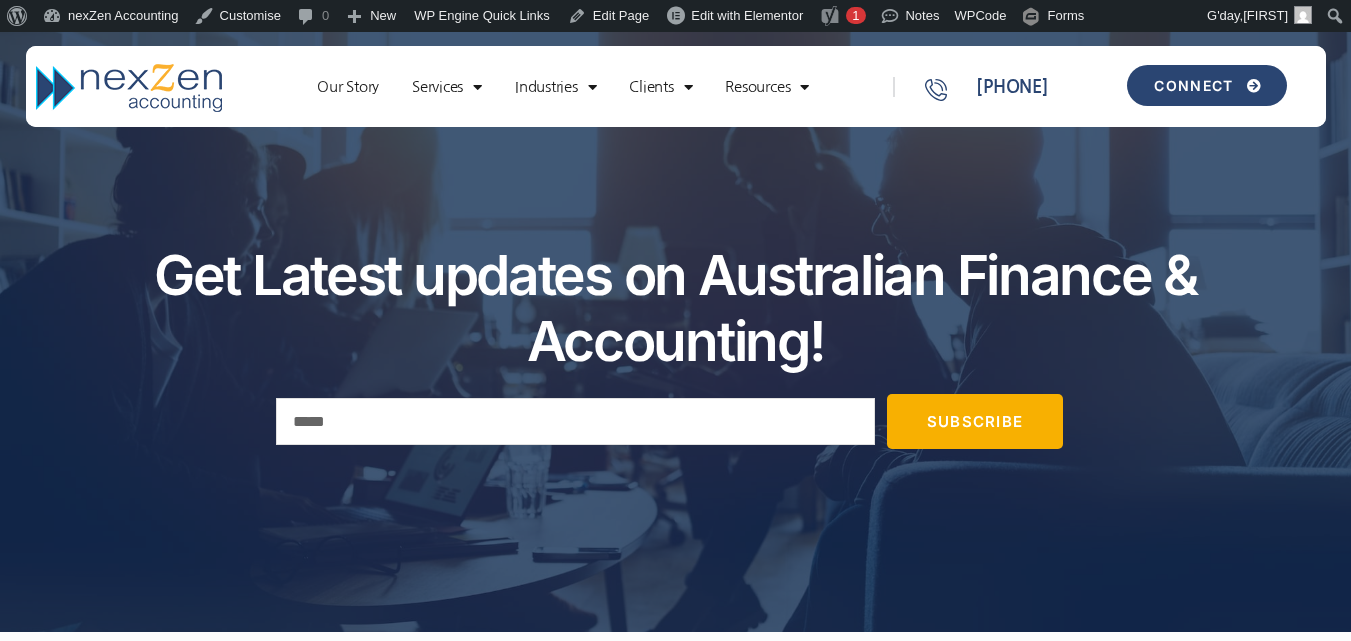 click on "CONNECT" at bounding box center (1206, 85) 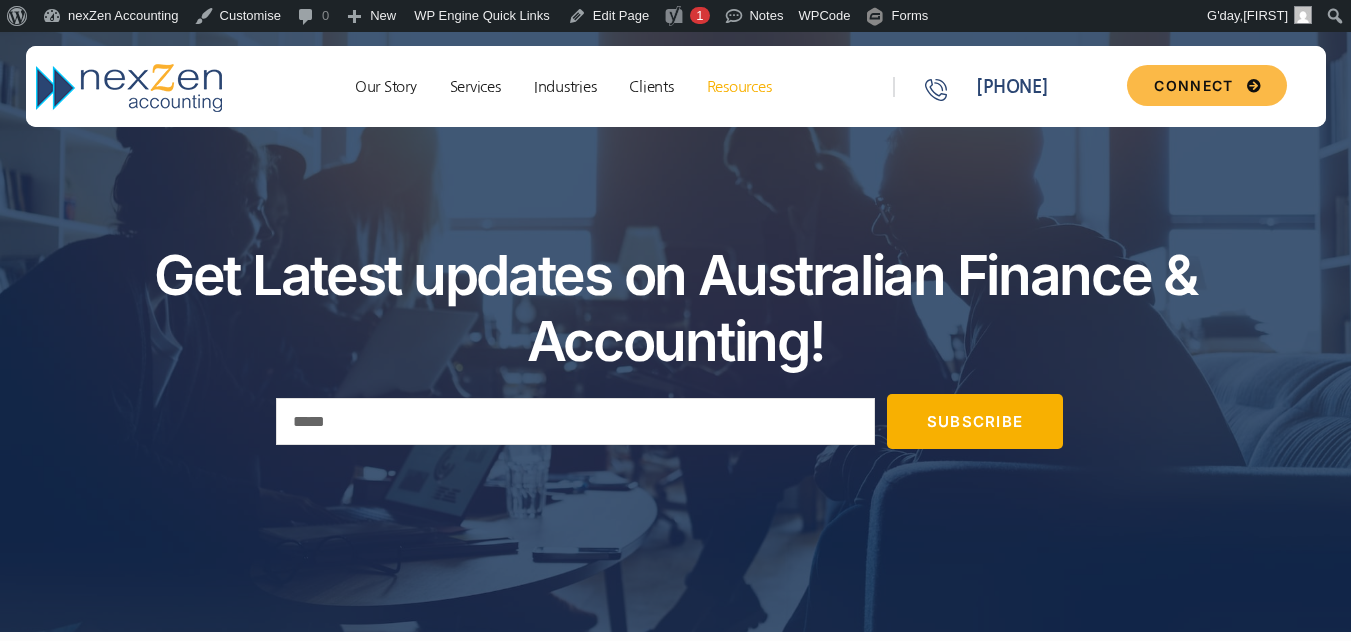 click on "Resources" 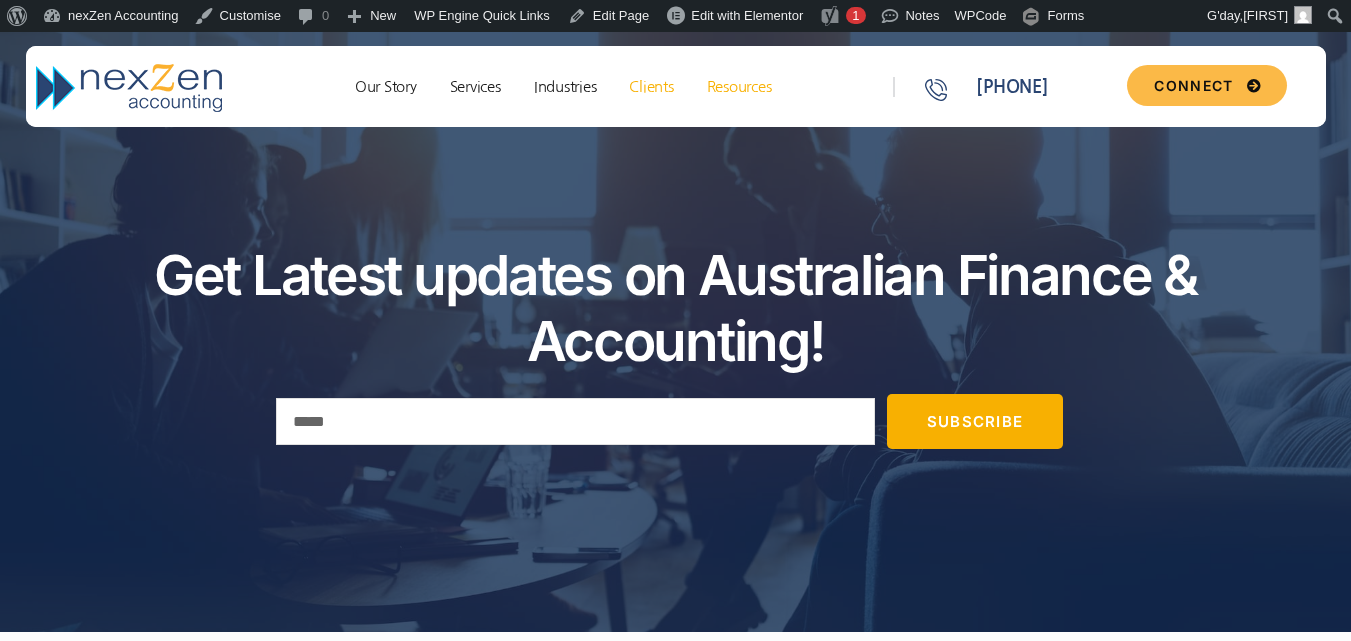 scroll, scrollTop: 0, scrollLeft: 0, axis: both 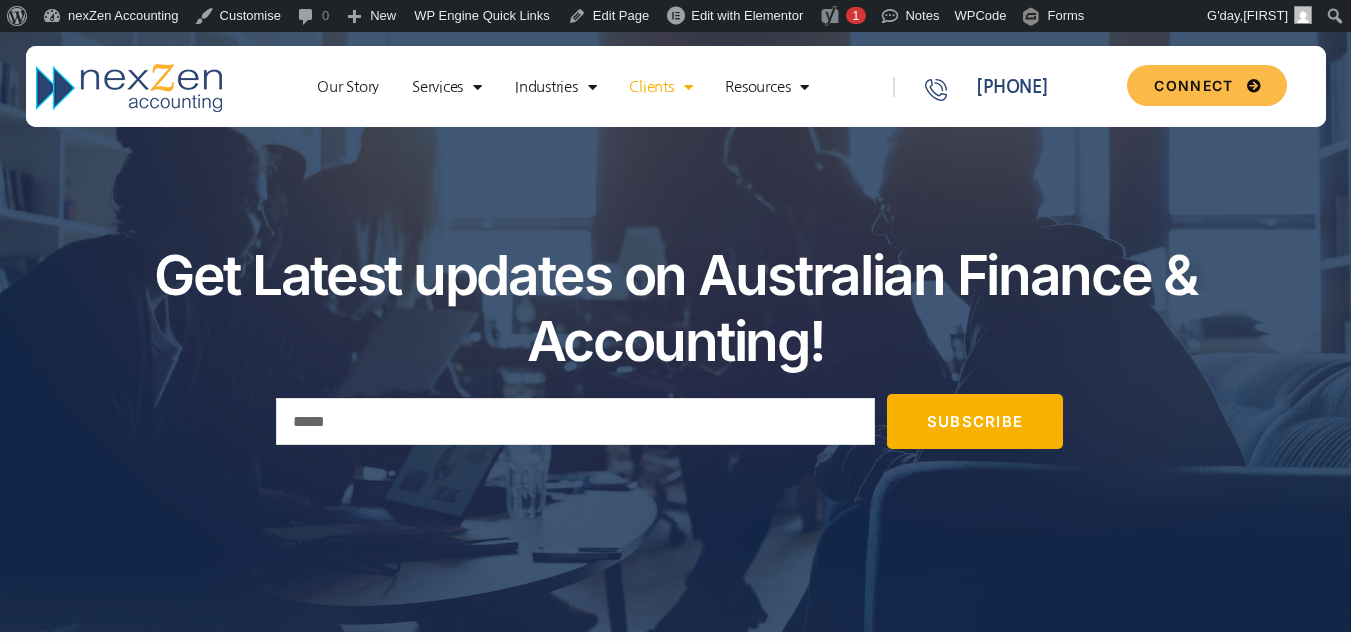 click on "Clients" 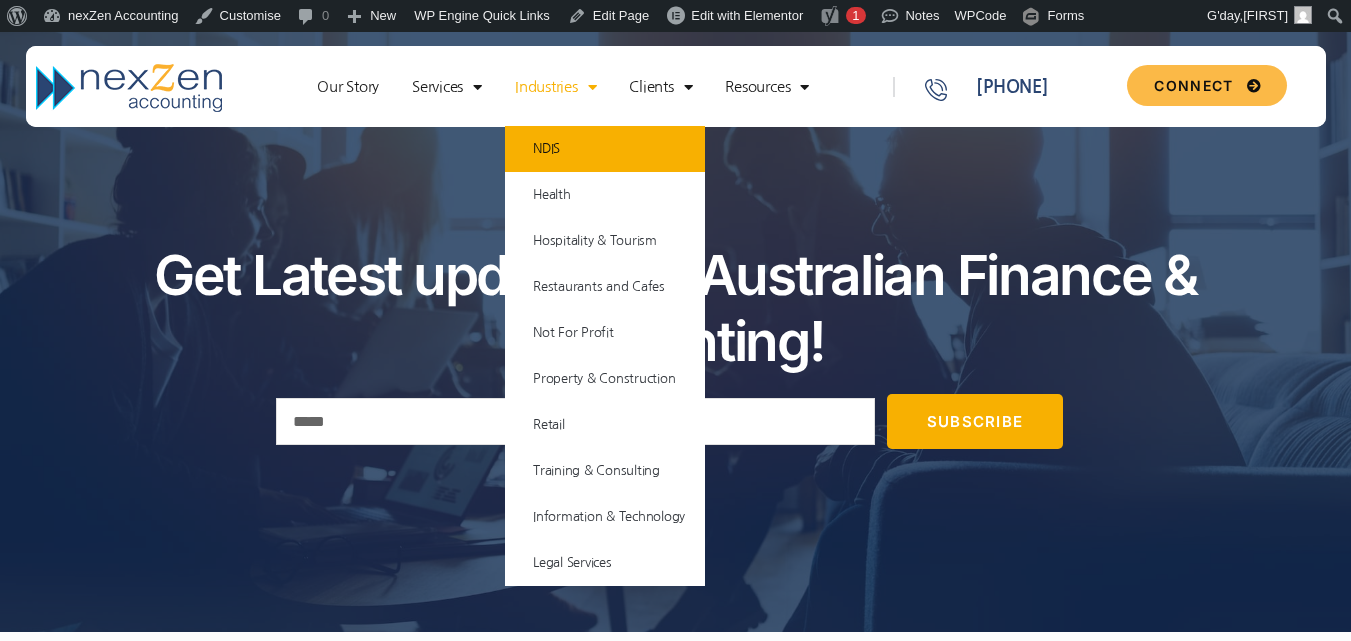 click on "NDIS" 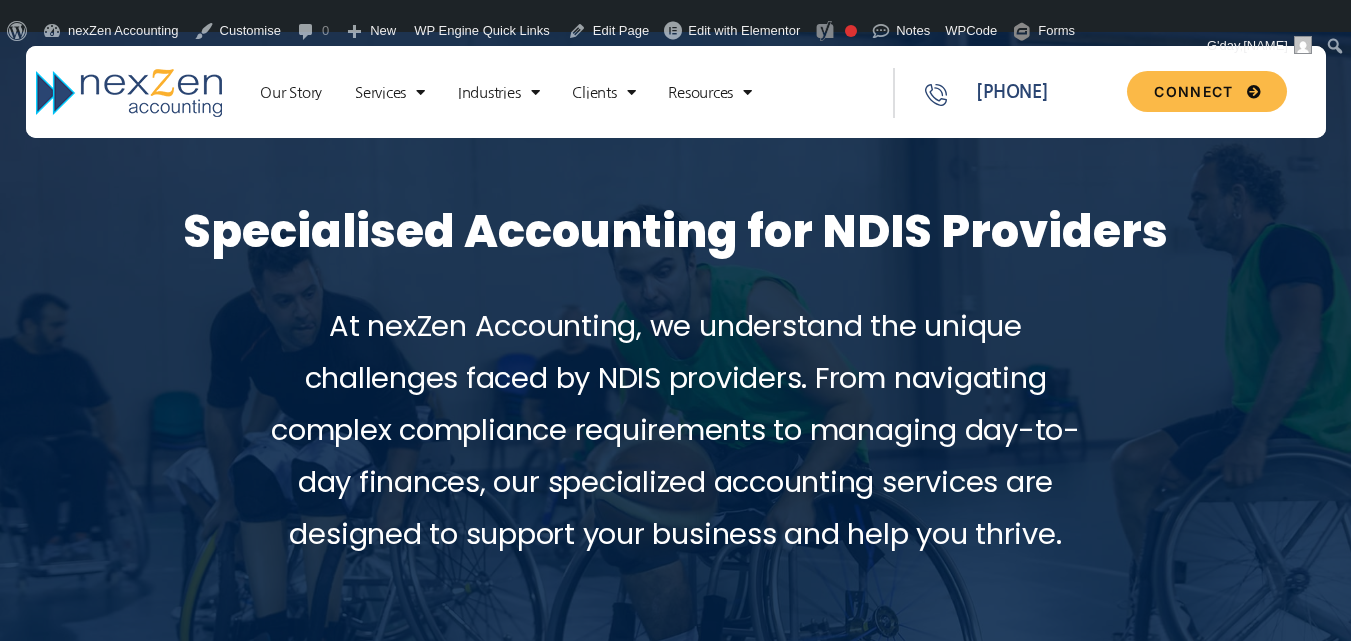 scroll, scrollTop: 421, scrollLeft: 0, axis: vertical 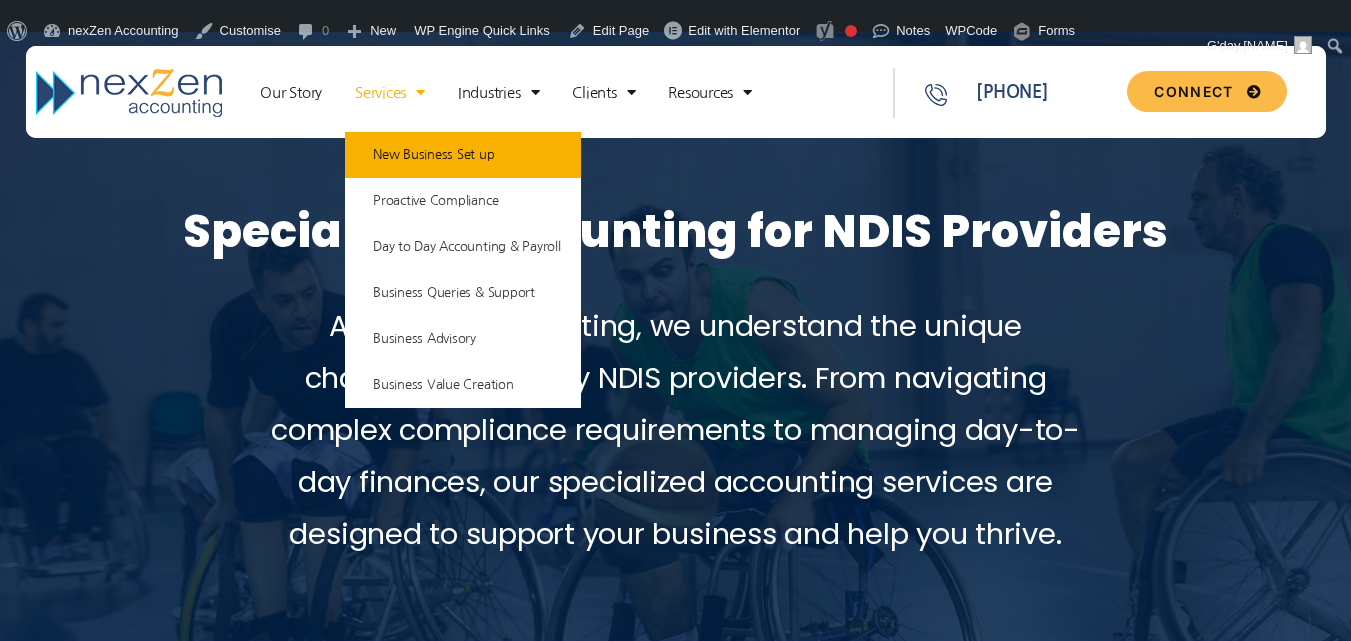 click on "New Business Set up" 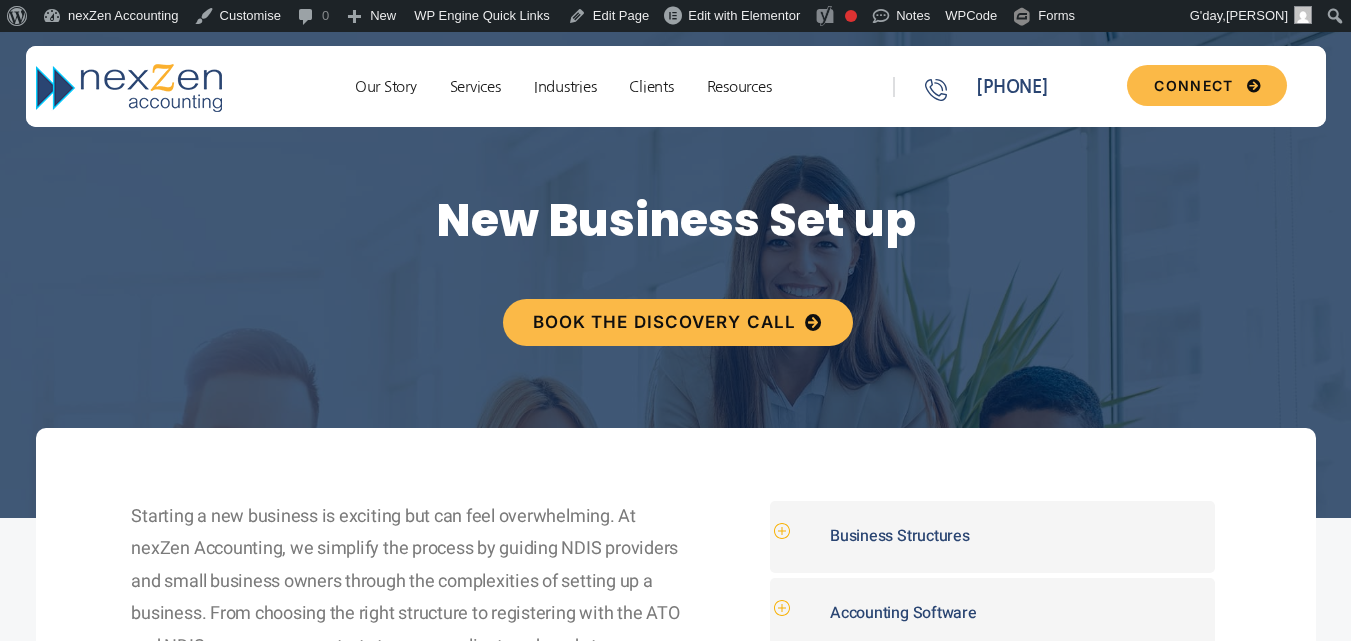 scroll, scrollTop: 0, scrollLeft: 0, axis: both 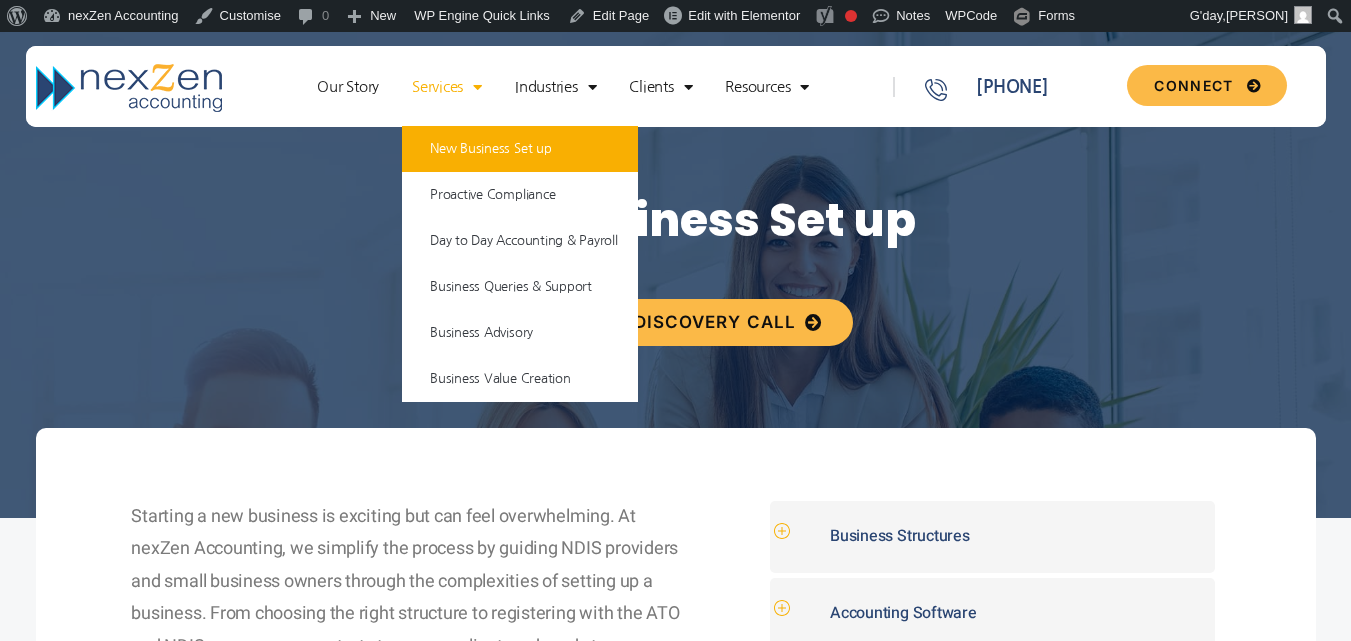 click on "Our Story
Services
New Business Set up
Proactive Compliance
Day to Day Accounting & Payroll
Business Queries & Support
Business Advisory
Business Value Creation
Industries
NDIS
Health
Hospitality & Tourism
Restaurants and Cafes
Not For Profit
Property & Construction
Retail
Training & Consulting
Information & Technology
Legal Services
Clients
External Forces
Effective Growth Plan
Resources
Knowledge Base
Forms & Checklists
Connect
Our Story
Services
New Business Set up
Proactive Compliance
Day to Day Accounting & Payroll
Business Queries & Support
Business Advisory
Business Value Creation
Industries
NDIS
Health
Hospitality & Tourism
Restaurants and Cafes
Not For Profit
Property & Construction
Retail
Training & Consulting
Information & Technology
Legal Services
Clients
External Forces" at bounding box center (572, 90) 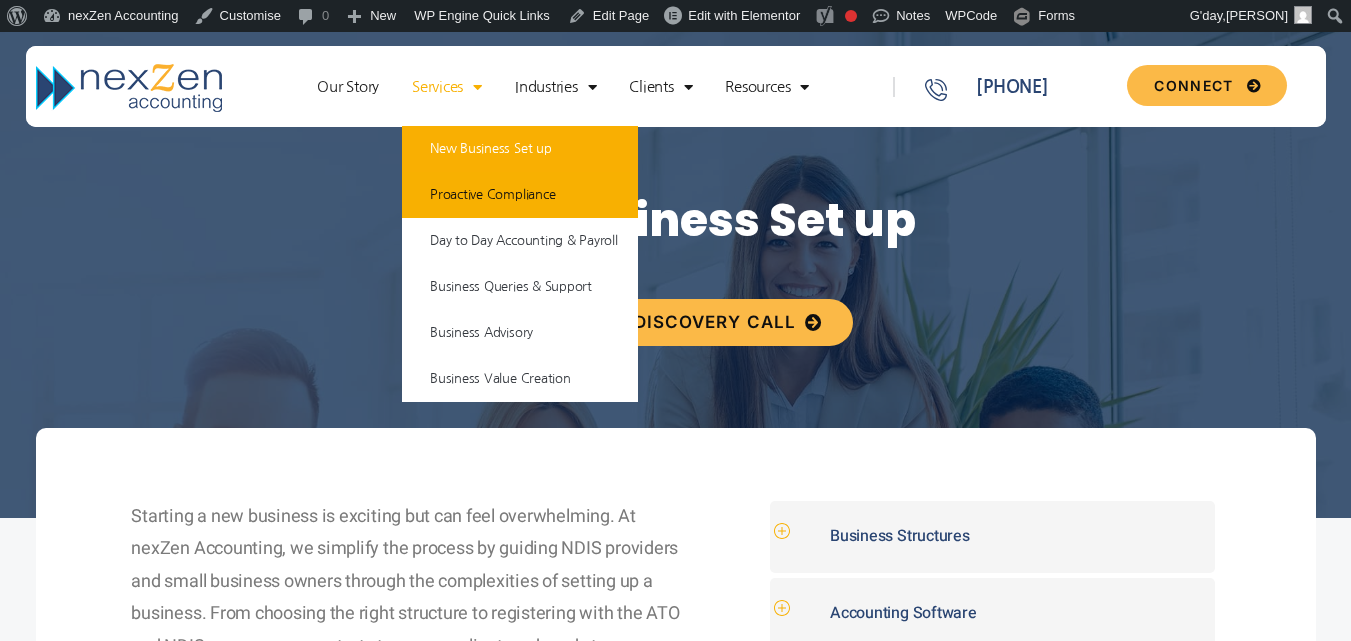 click on "Proactive Compliance" 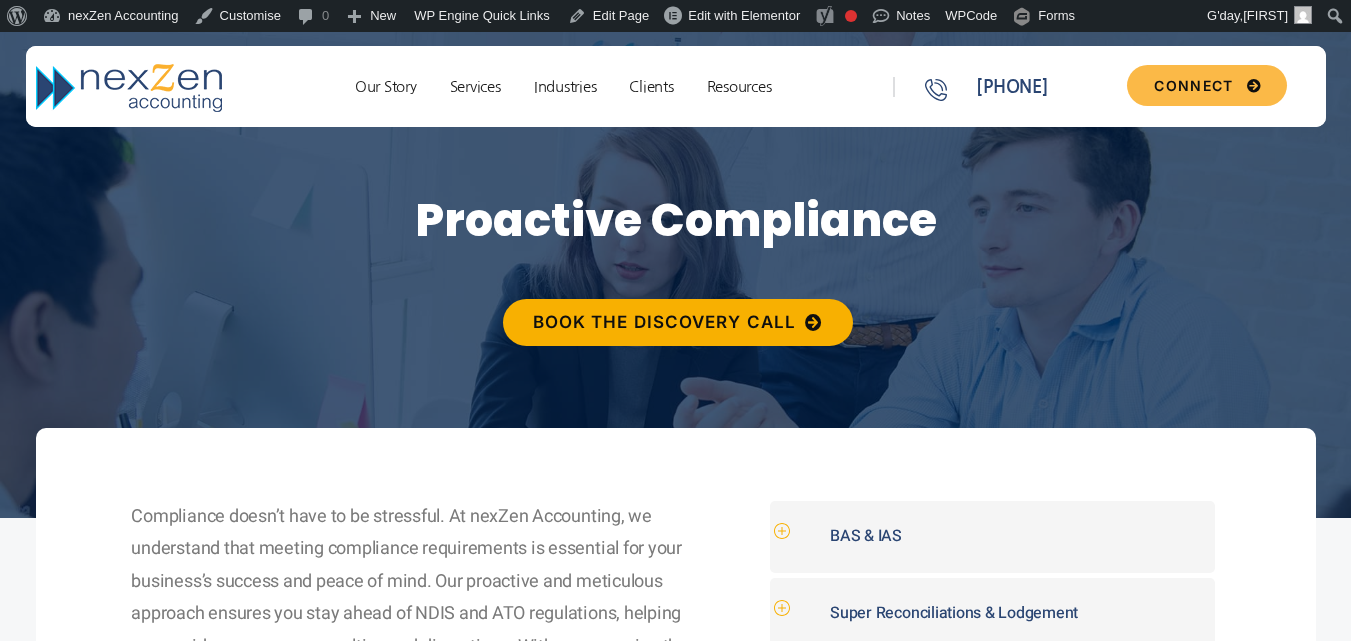 scroll, scrollTop: 0, scrollLeft: 0, axis: both 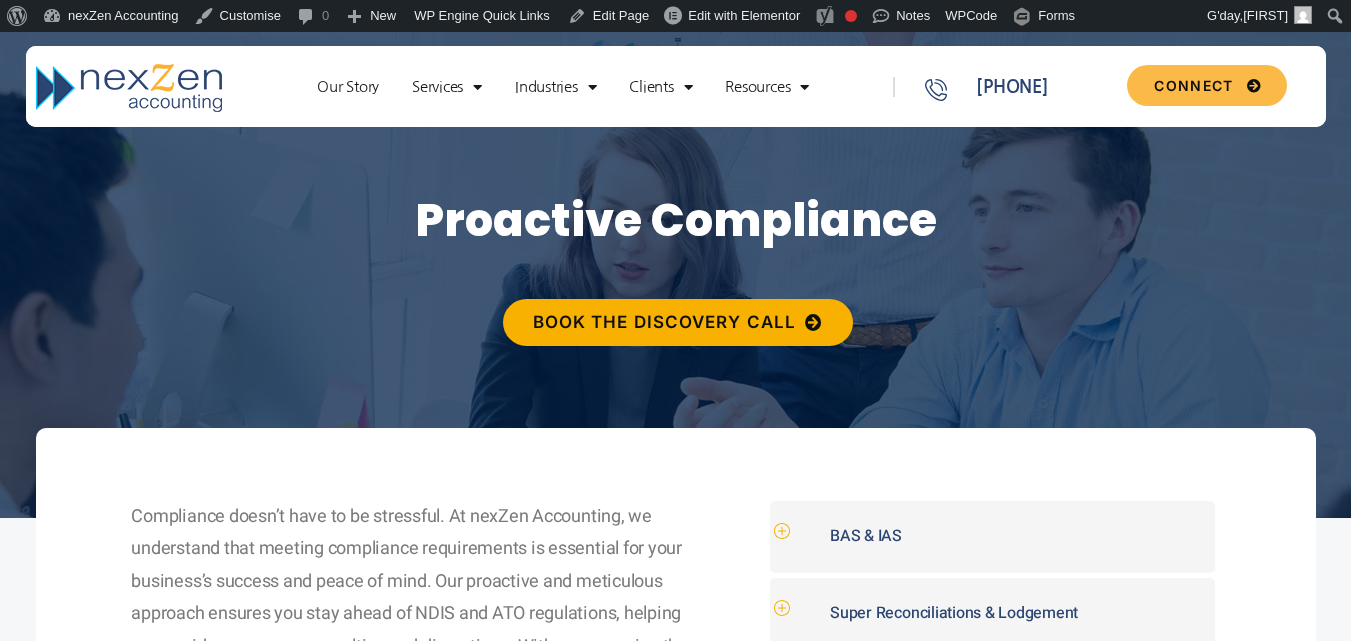 click at bounding box center (131, 90) 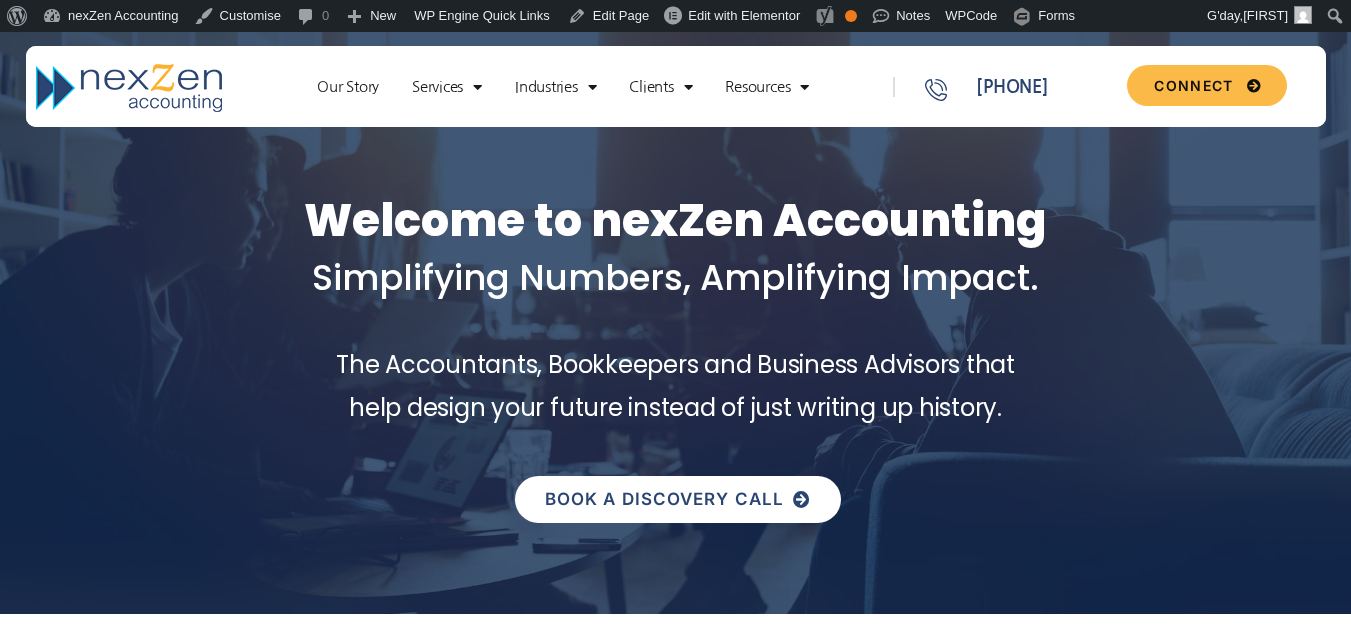 scroll, scrollTop: 0, scrollLeft: 0, axis: both 